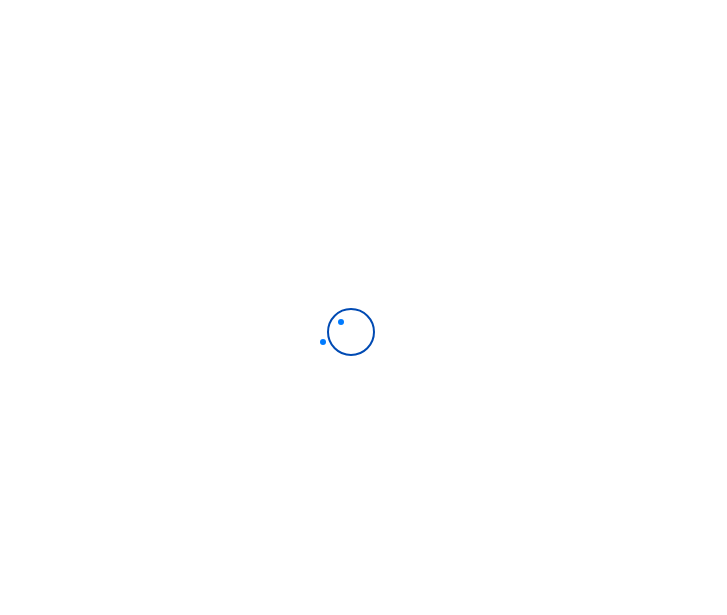 scroll, scrollTop: 0, scrollLeft: 0, axis: both 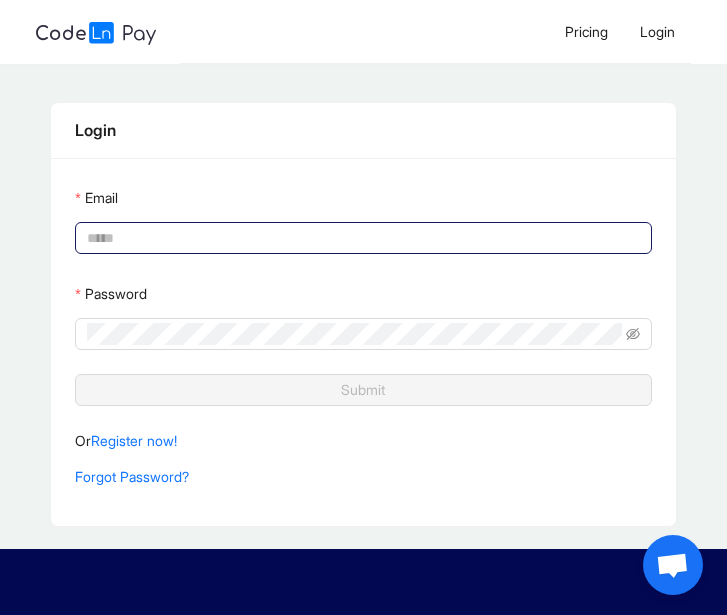 click on "Email" at bounding box center (361, 238) 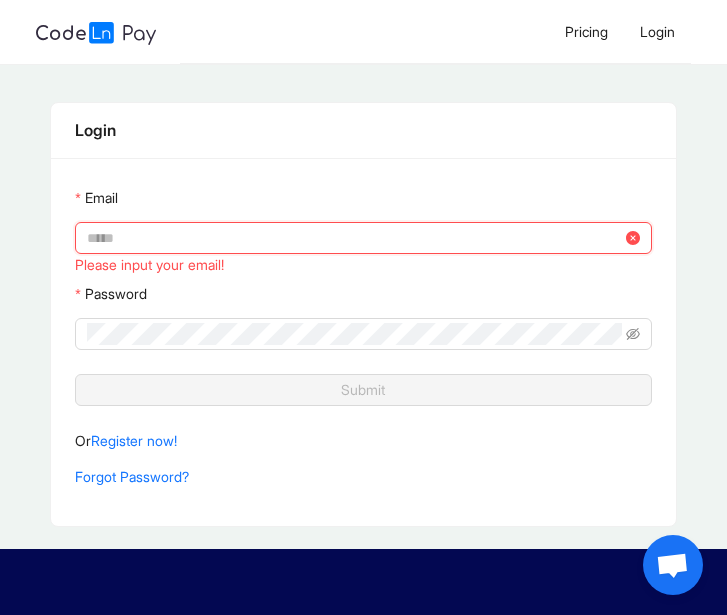 type on "**********" 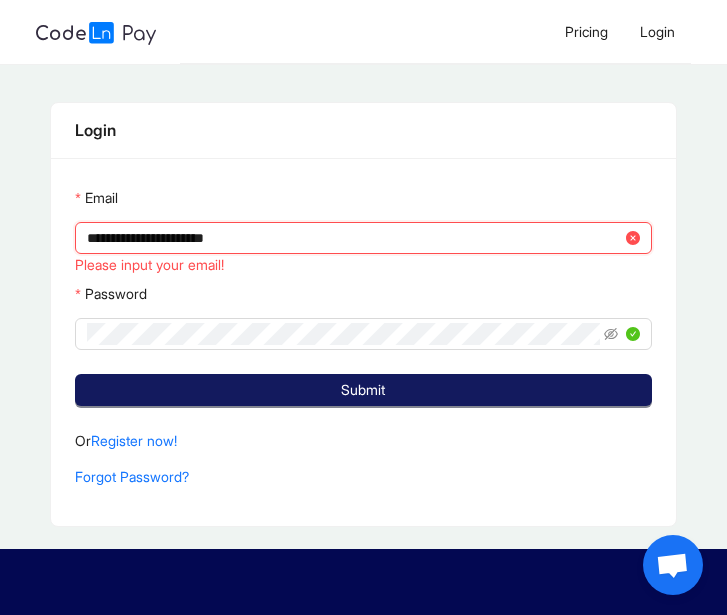 click on "Submit" 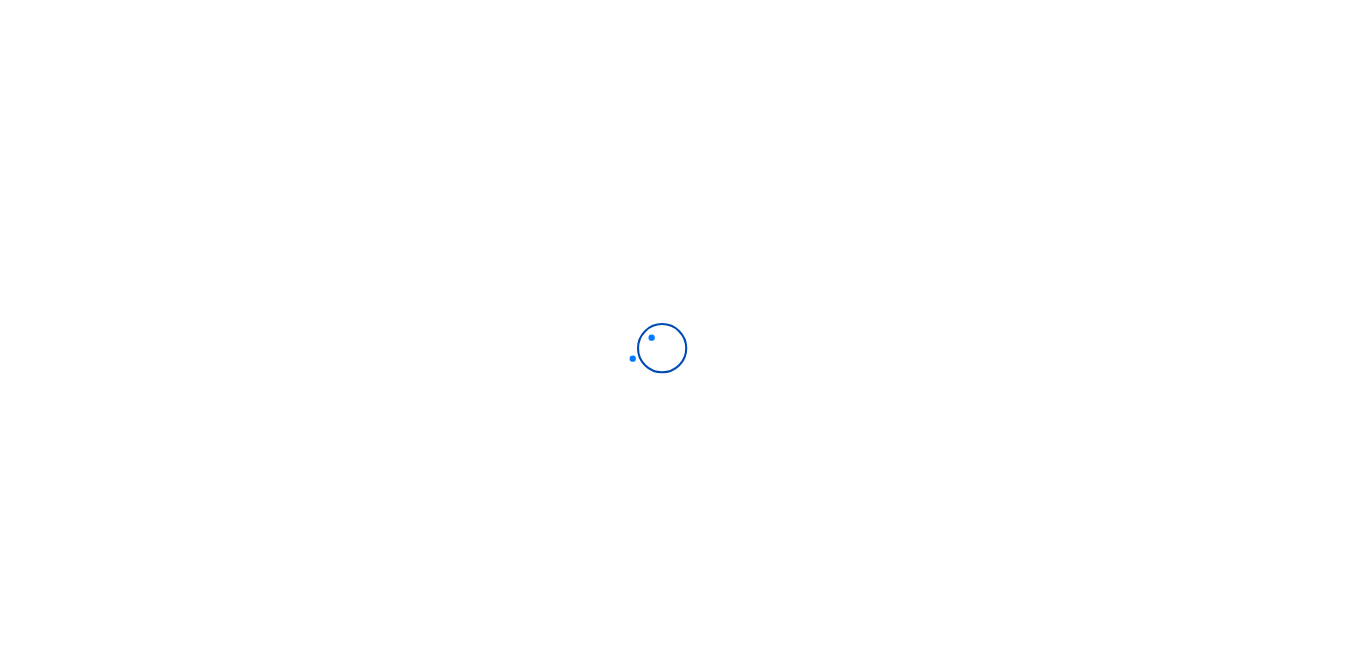 scroll, scrollTop: 0, scrollLeft: 0, axis: both 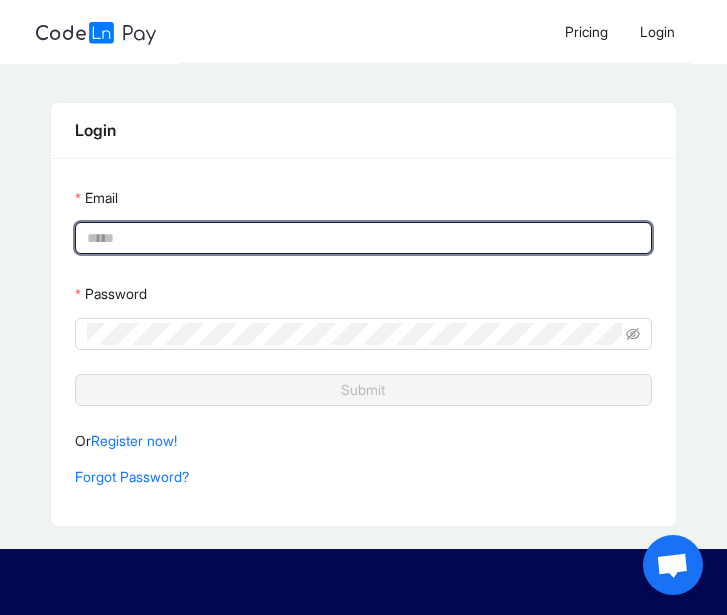 click on "Email" at bounding box center (361, 238) 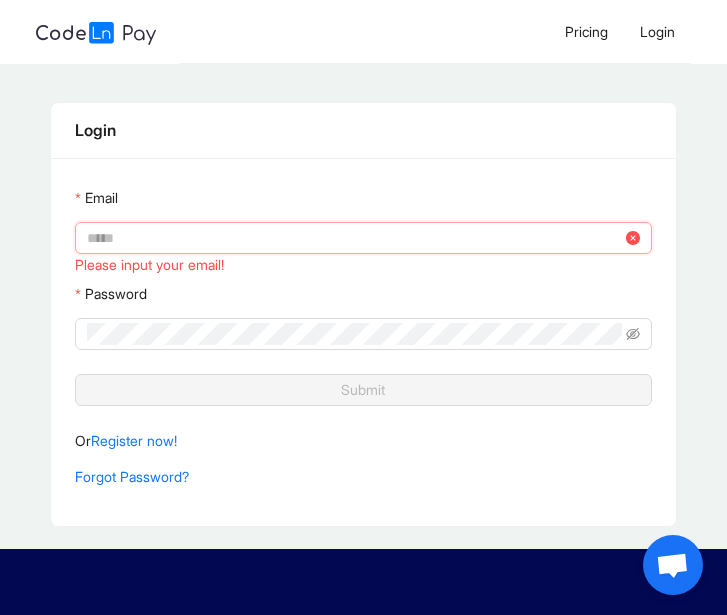 type on "**********" 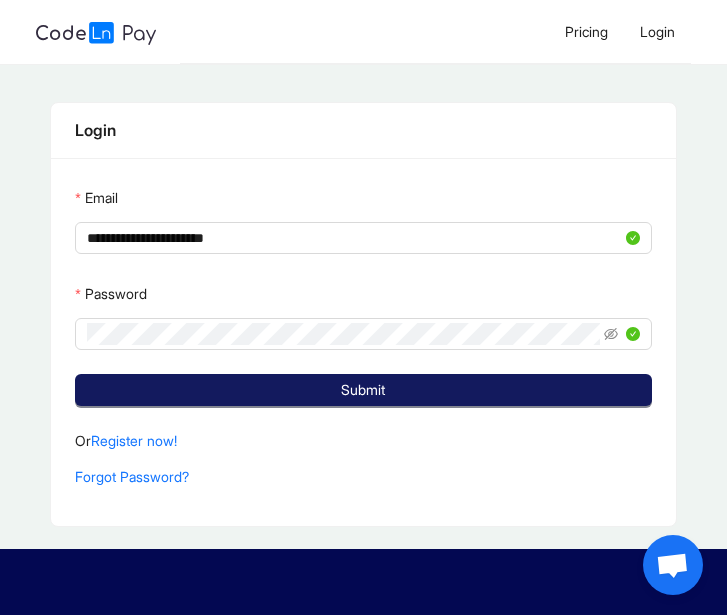 click on "Submit" 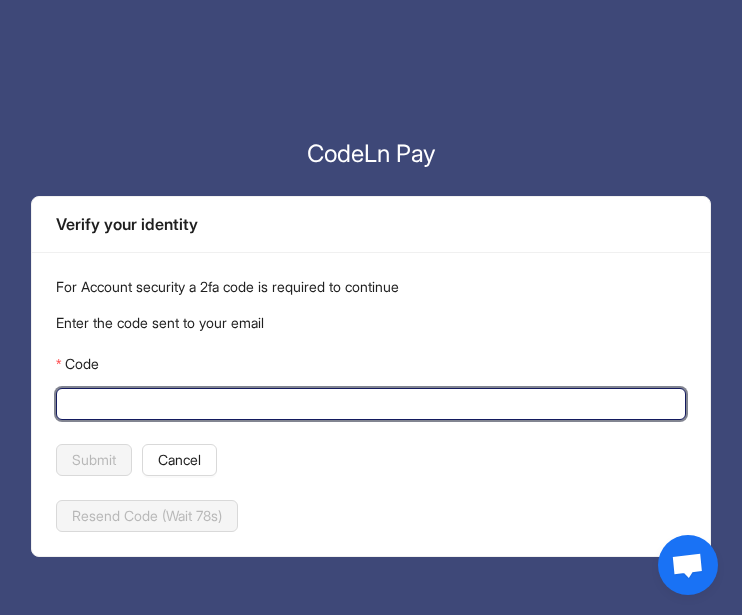 click on "Code" at bounding box center (369, 404) 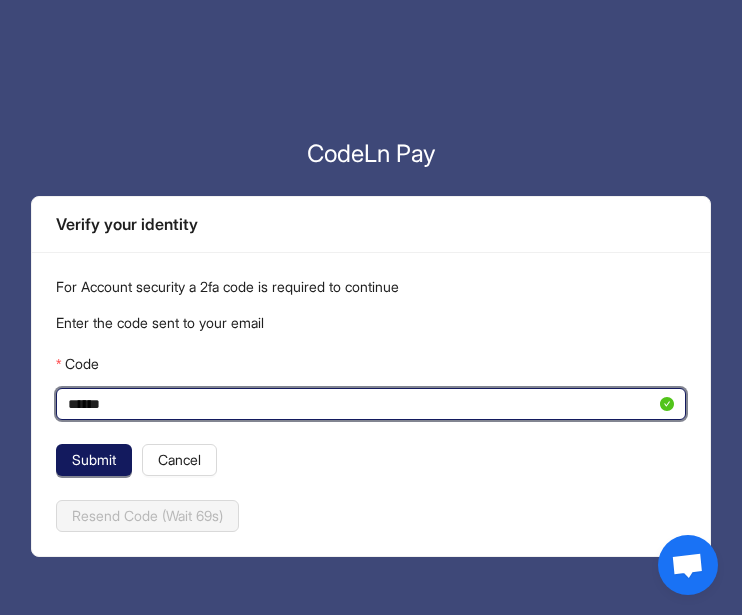 type on "******" 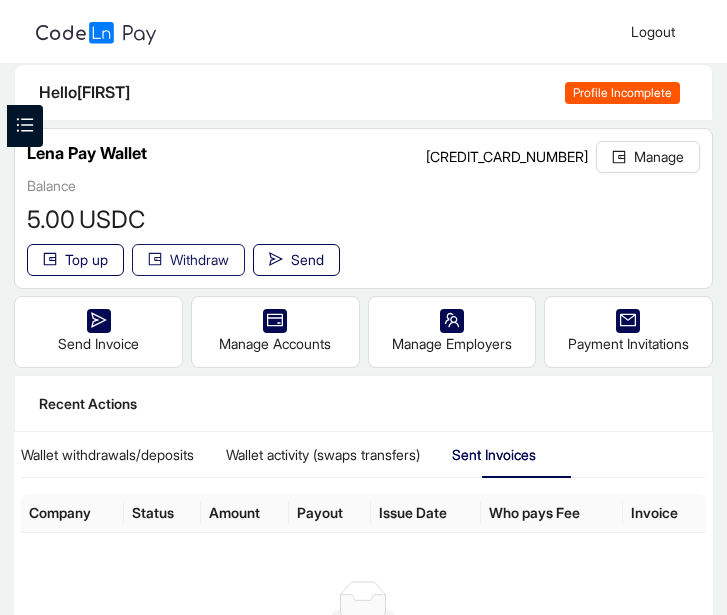 click on "Withdraw" 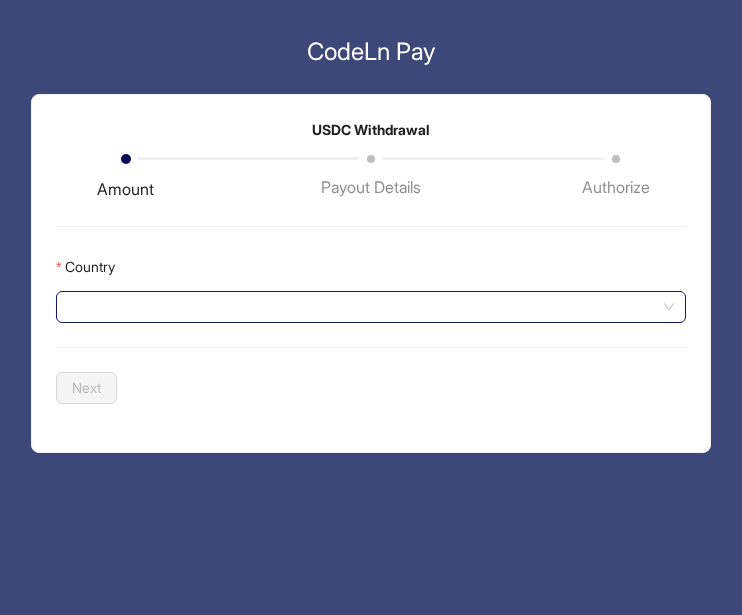 click on "Country" at bounding box center [371, 307] 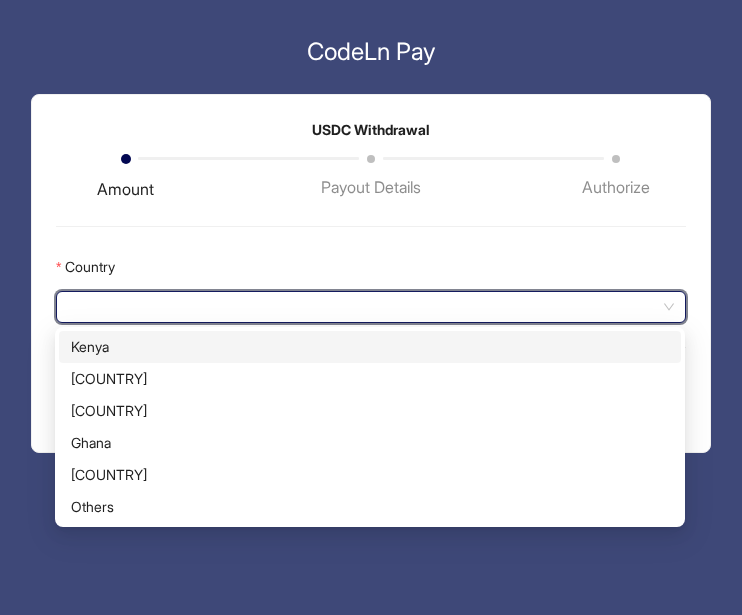 click on "Kenya" at bounding box center [370, 347] 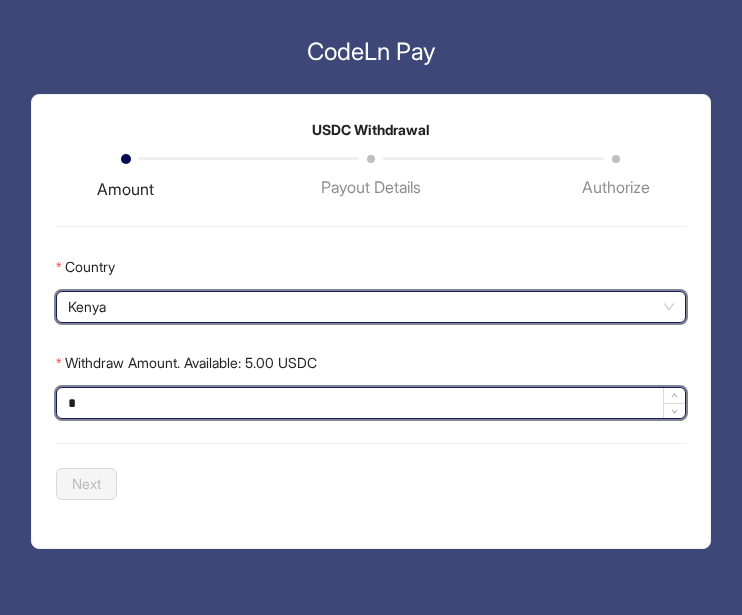 click on "*" at bounding box center (371, 403) 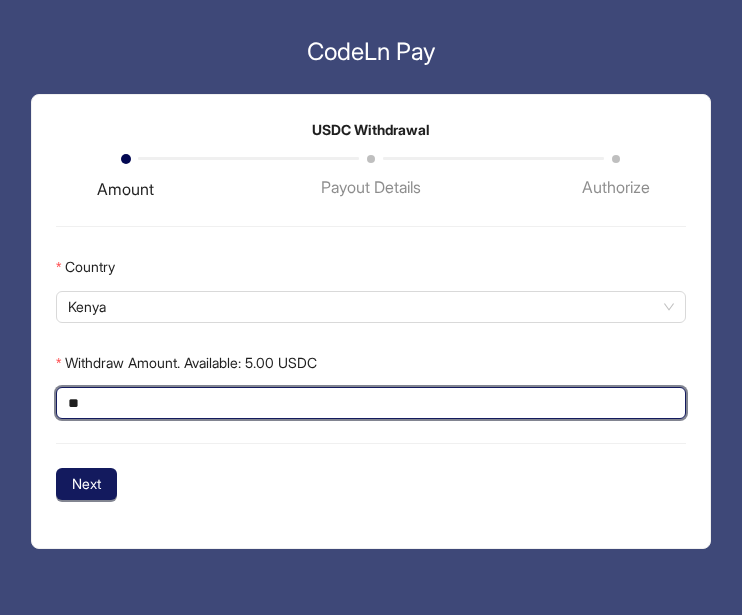 type on "*" 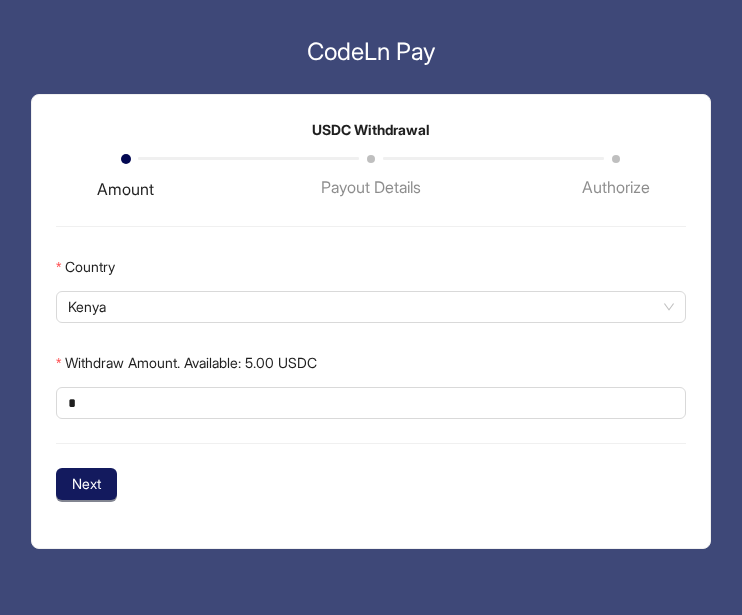 click on "Next" 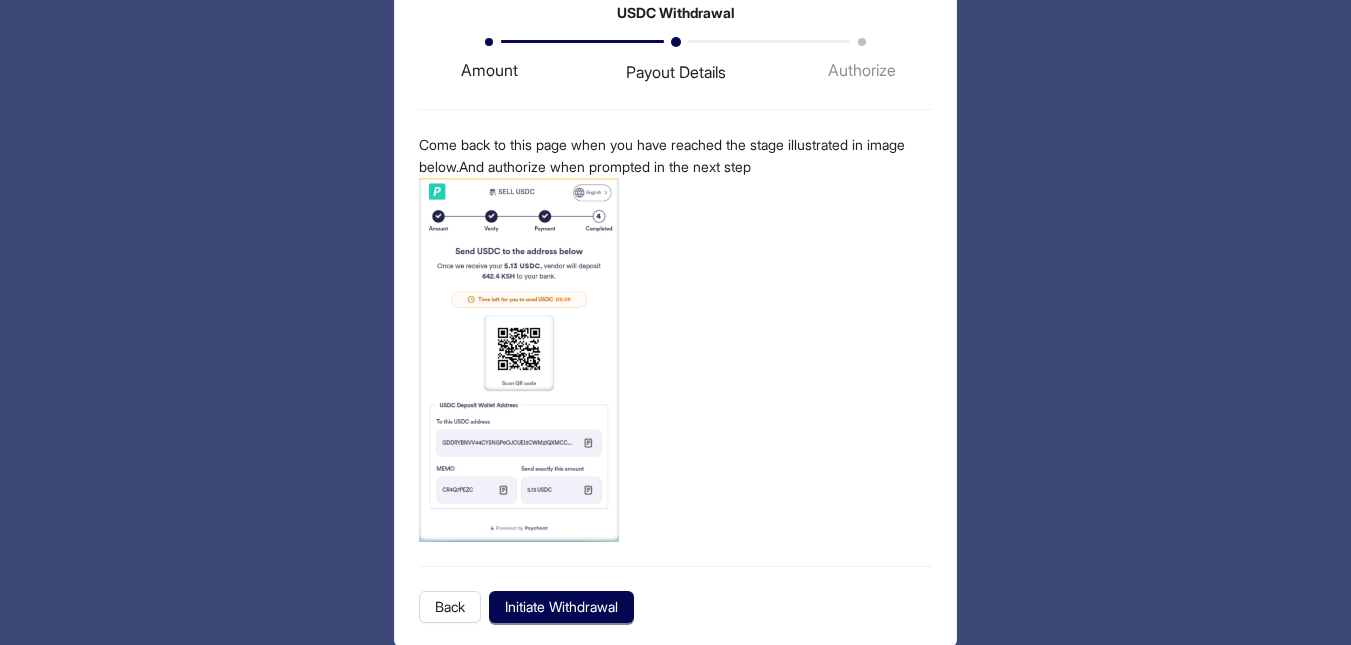 scroll, scrollTop: 114, scrollLeft: 0, axis: vertical 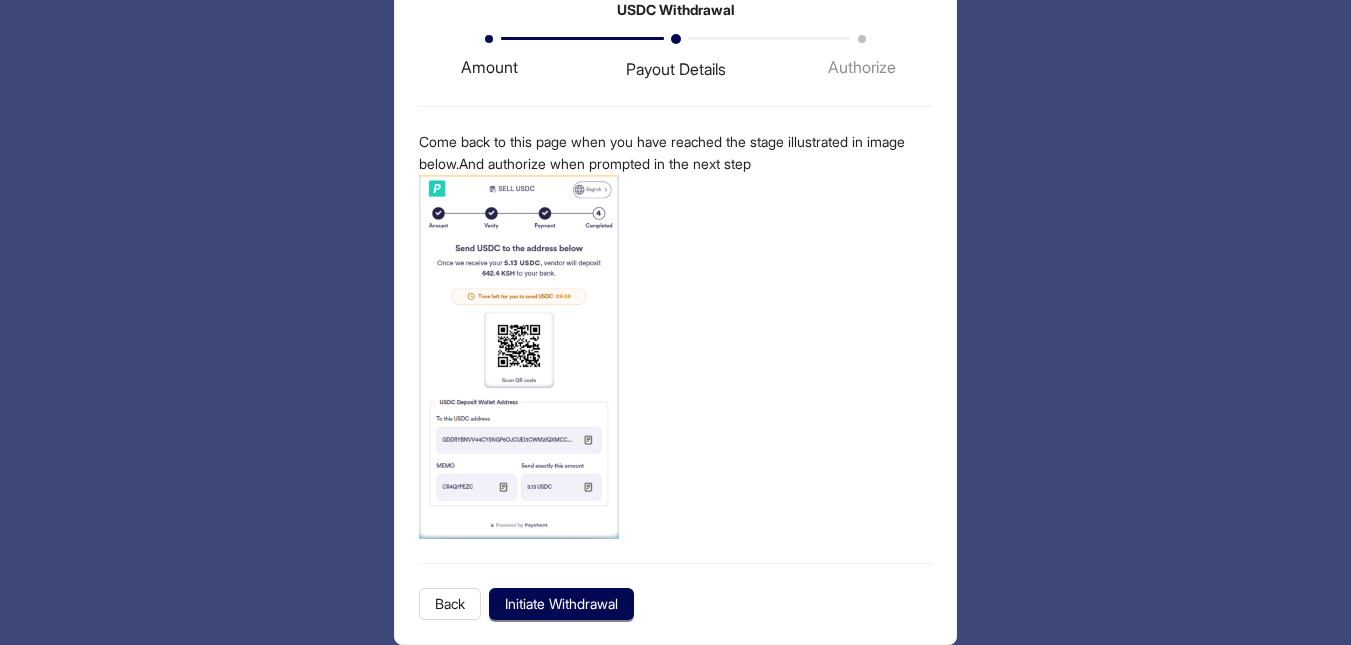 click on "Come back to this page when you have reached the stage illustrated in image below.And authorize when prompted in the next step  Preview Back Initiate Withdrawal" at bounding box center [675, 375] 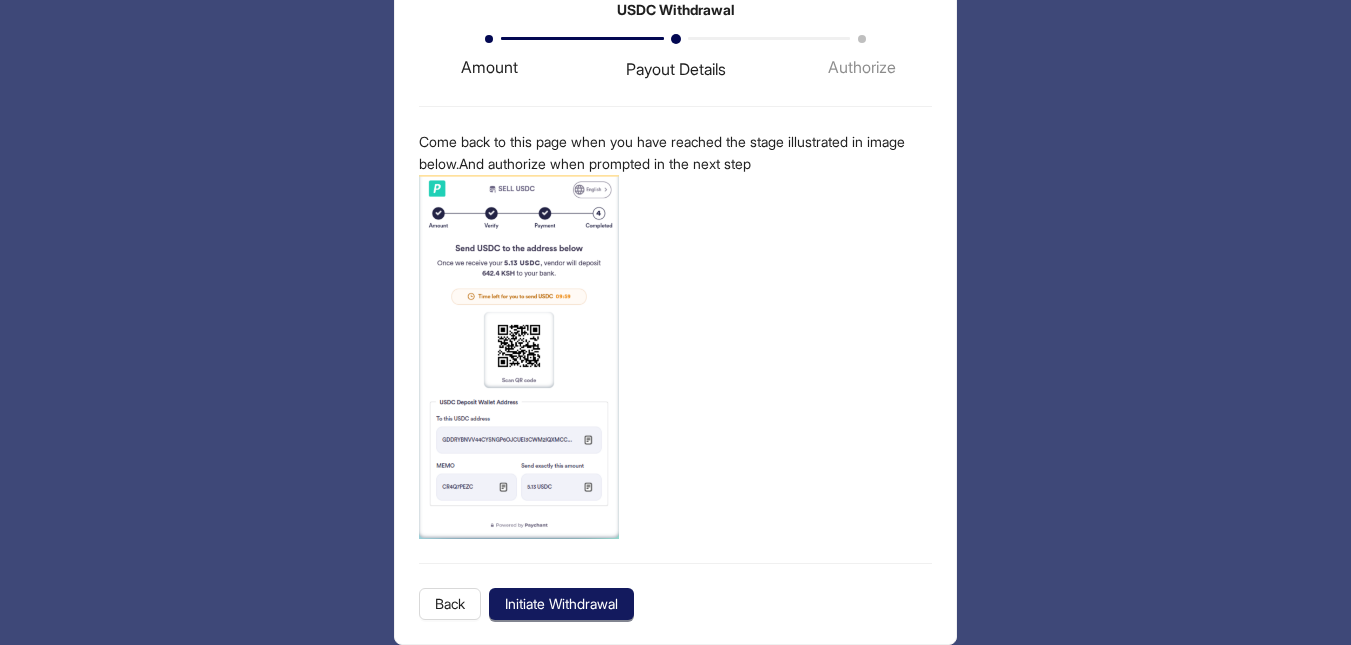 click on "Initiate Withdrawal" 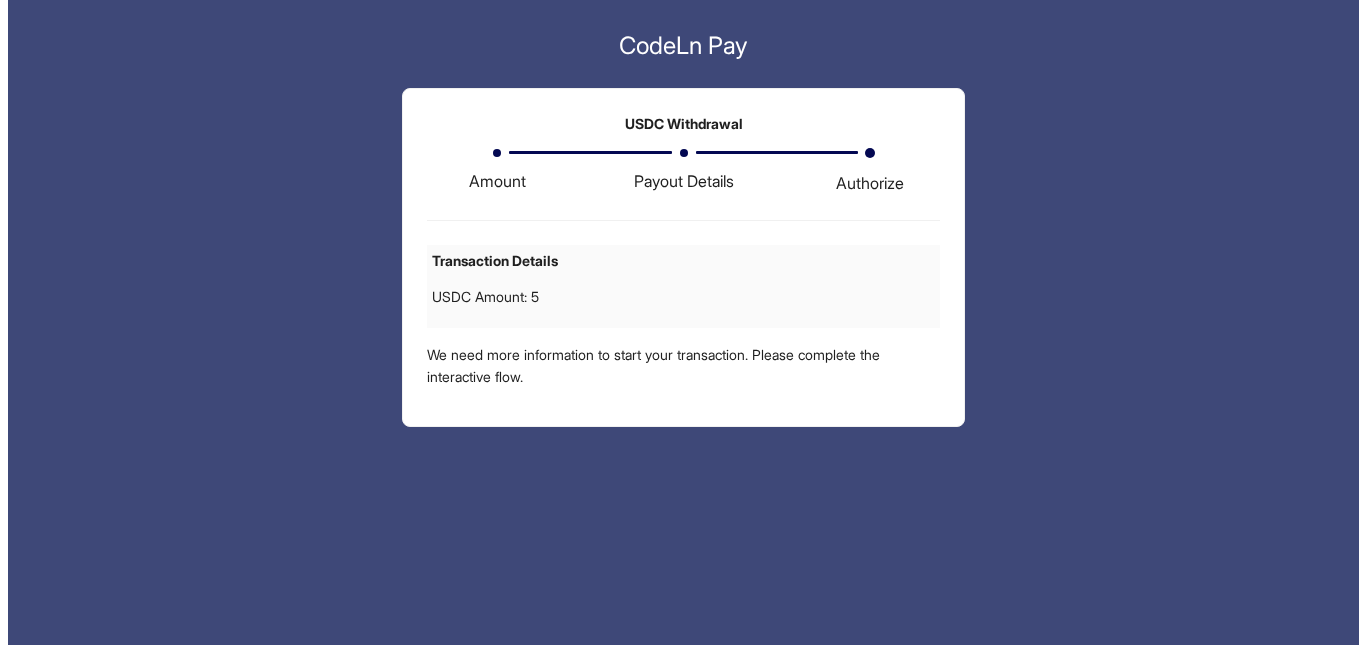 scroll, scrollTop: 0, scrollLeft: 0, axis: both 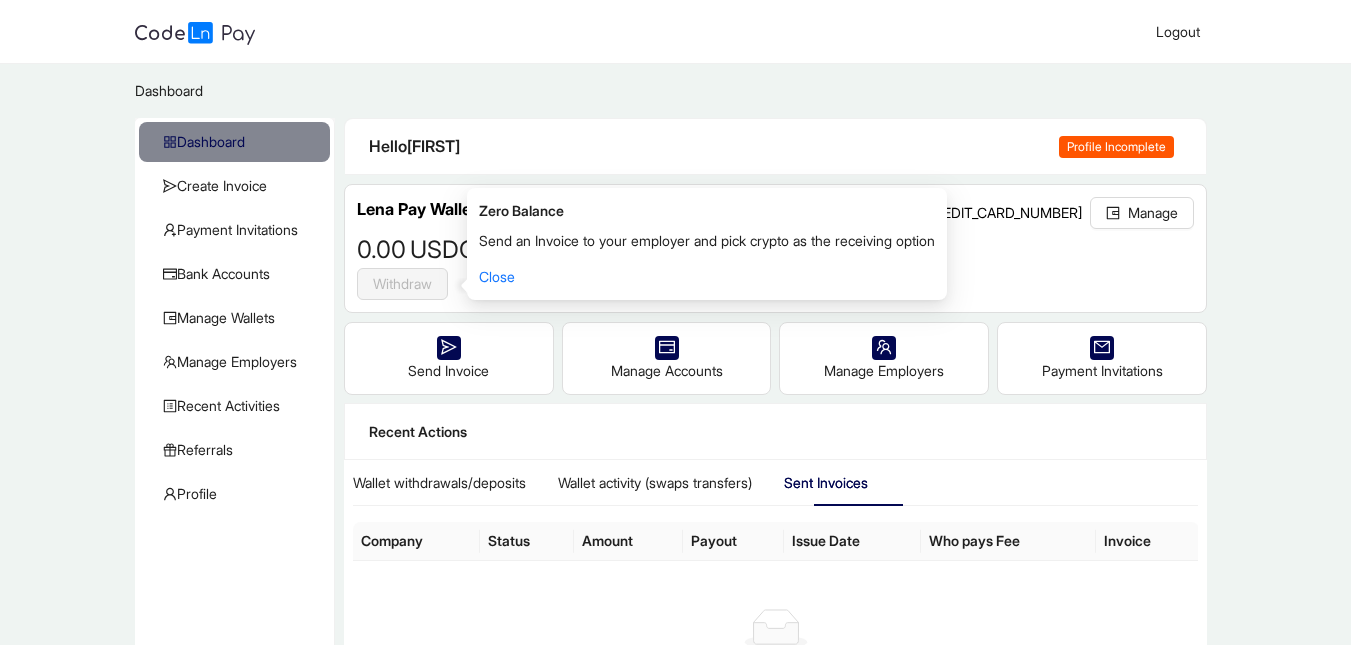 click on "0 .00 USDC Withdraw" at bounding box center [775, 266] 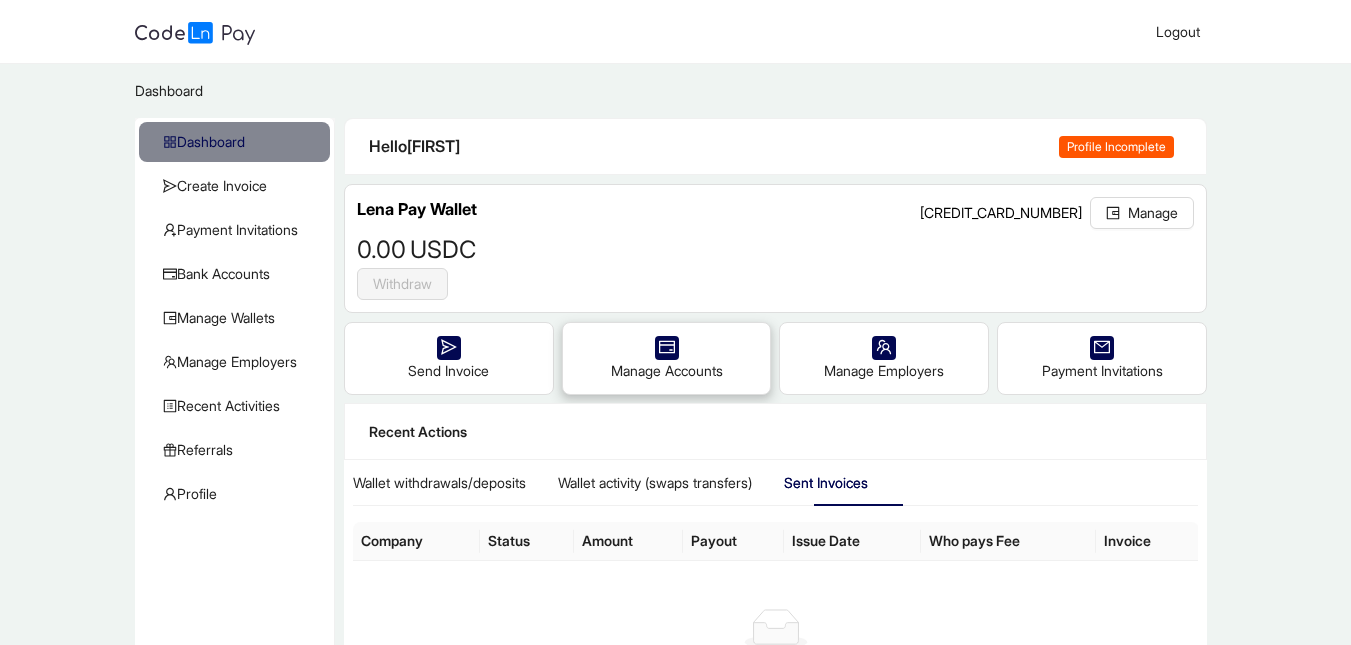 click on "Manage Accounts" at bounding box center [667, 358] 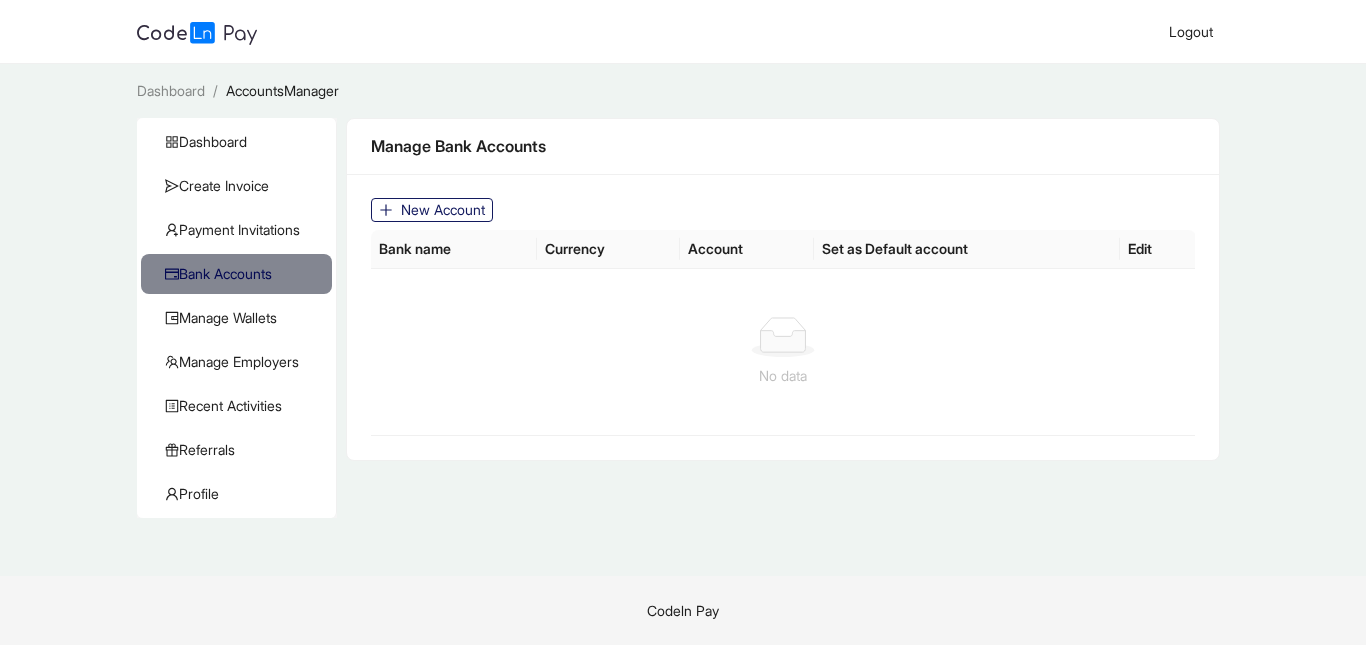 click on "New Account" 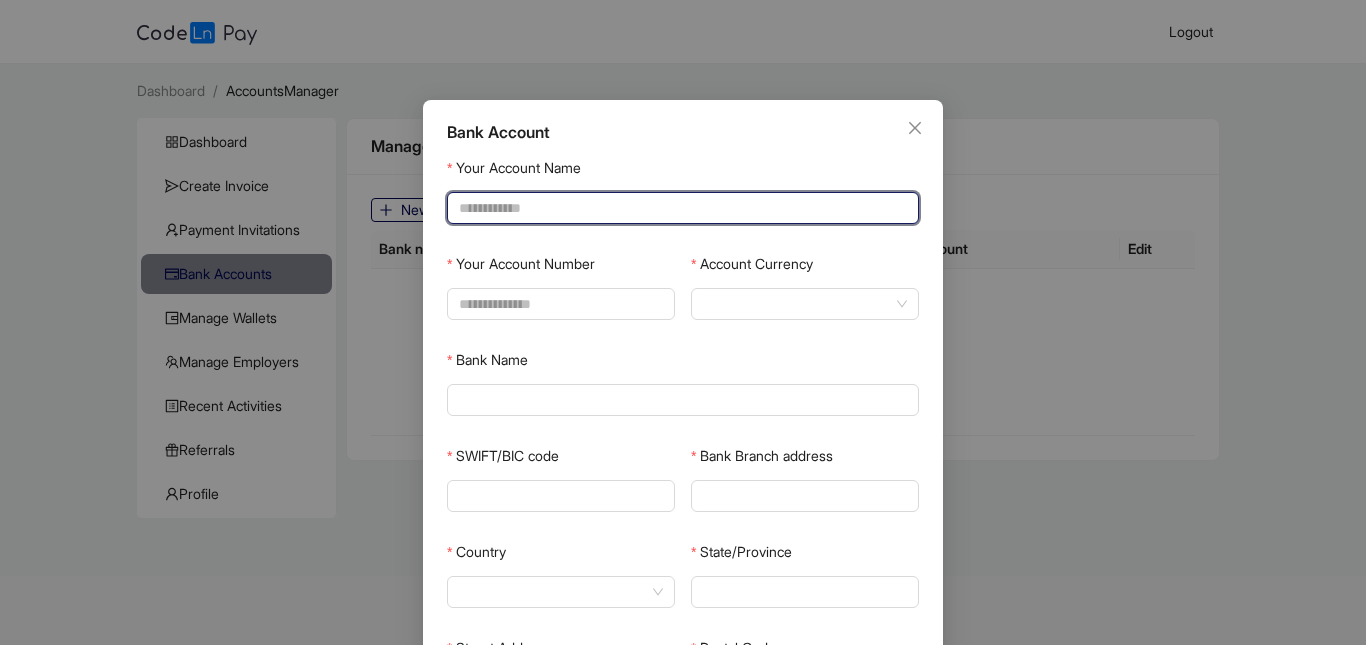 click on "Your Account Name" at bounding box center [681, 208] 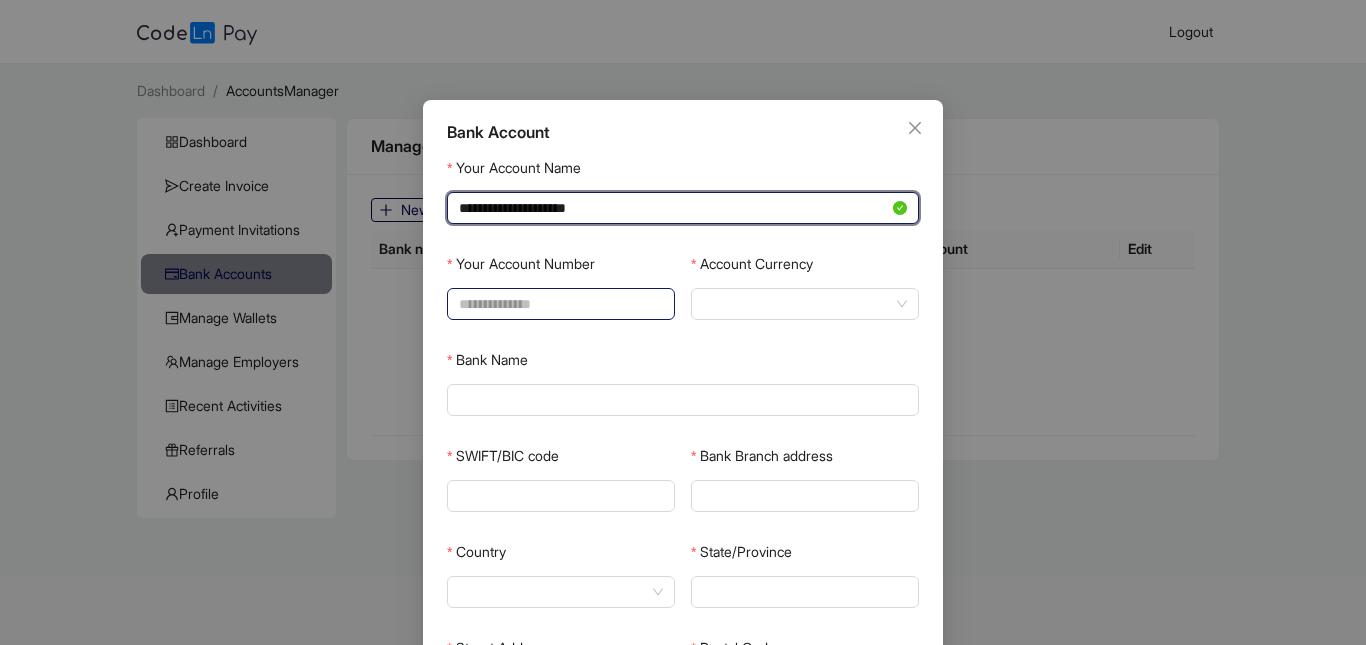 type on "**********" 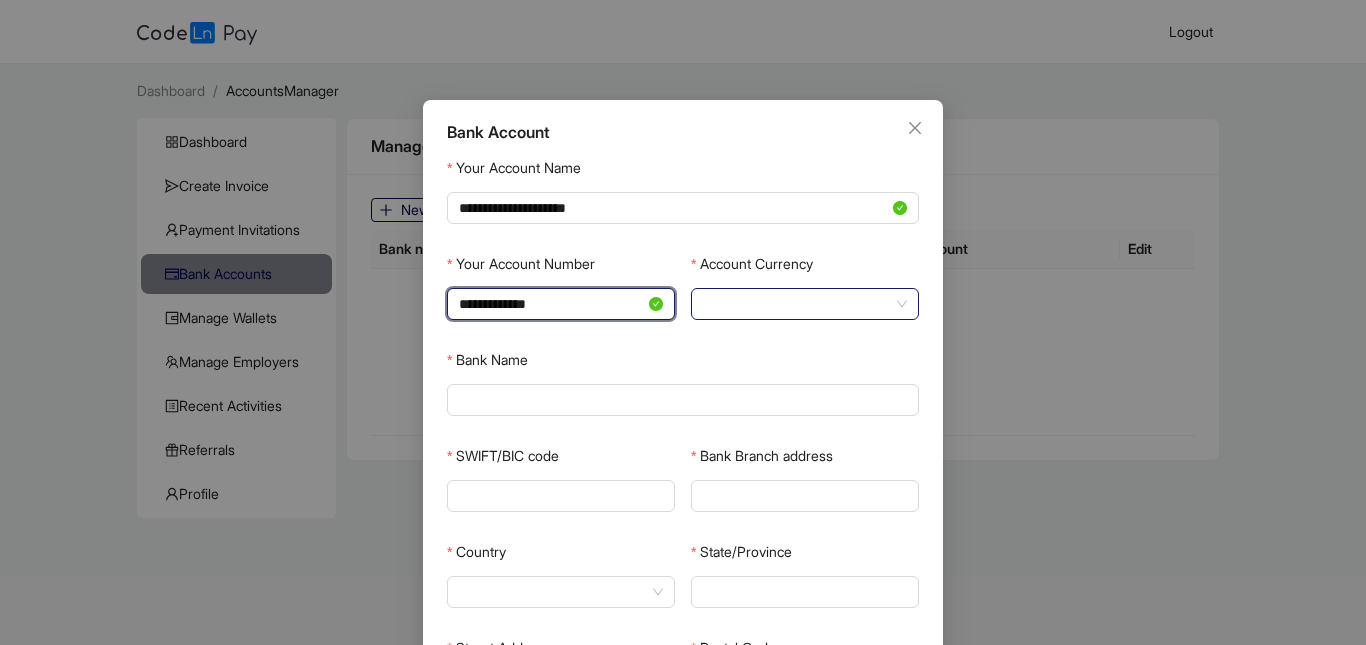 click 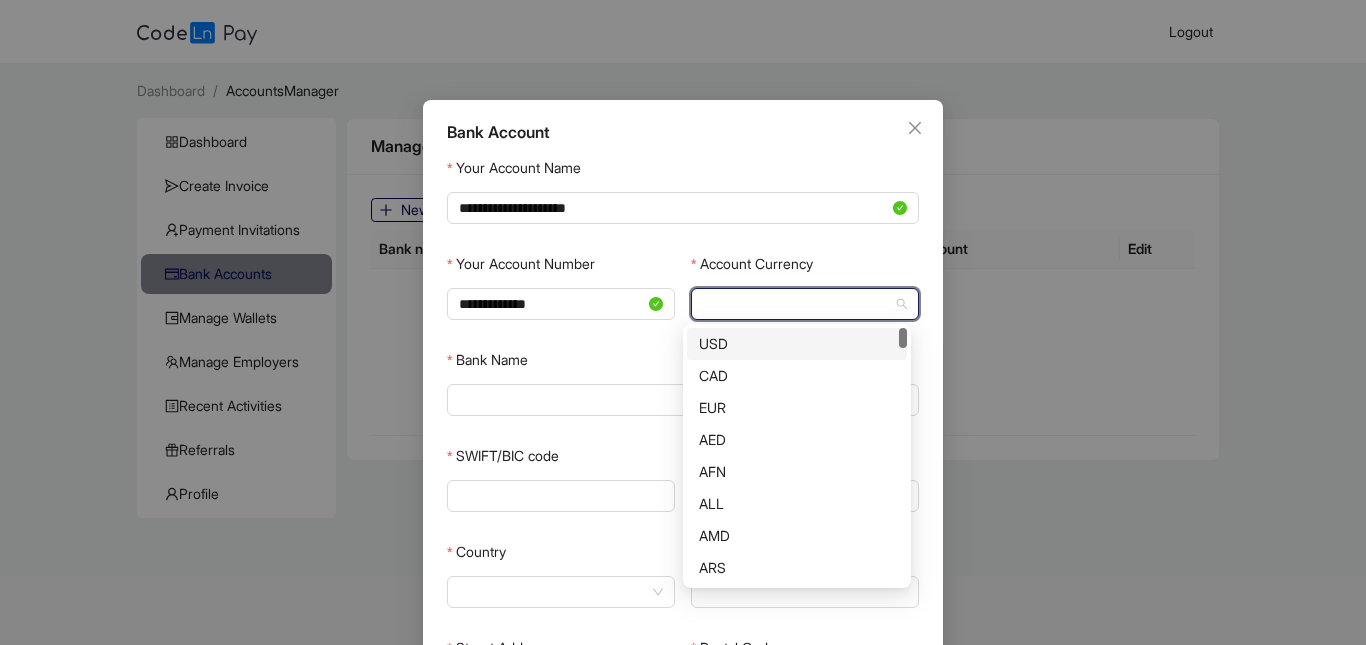 click on "USD" at bounding box center [797, 344] 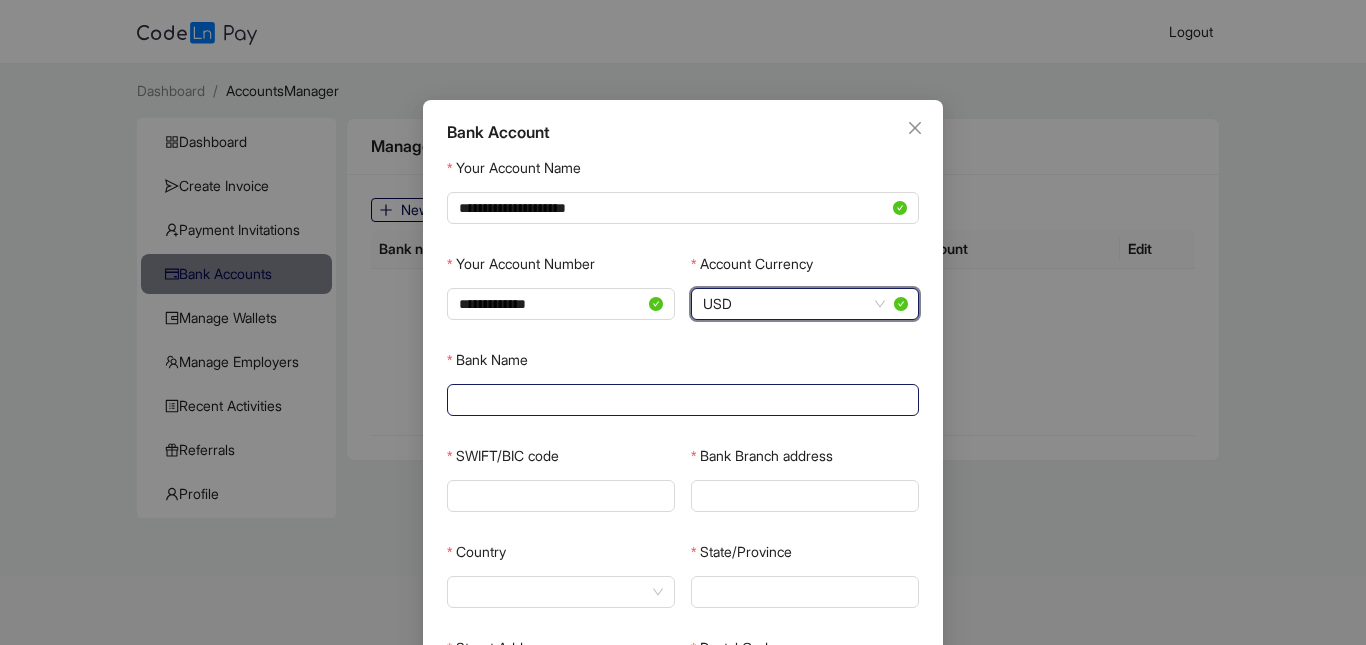 click on "Bank Name" at bounding box center (681, 400) 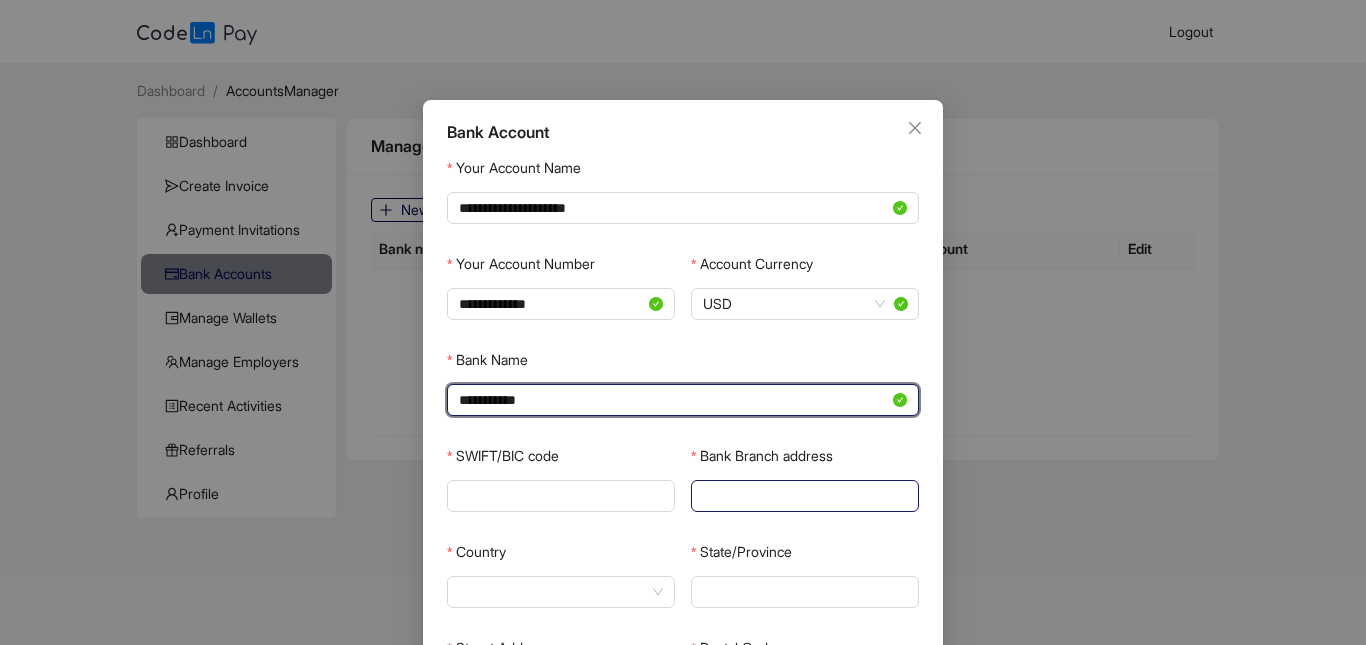 type on "**********" 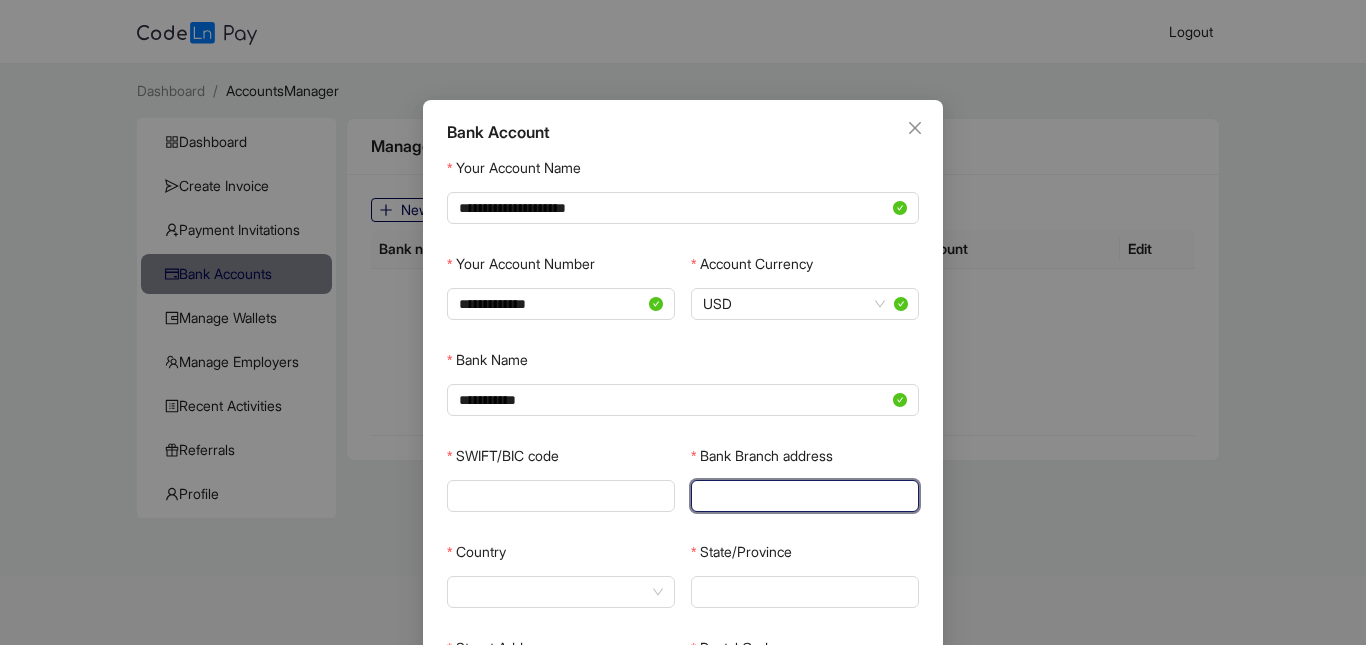 click on "Bank Branch address" at bounding box center [803, 496] 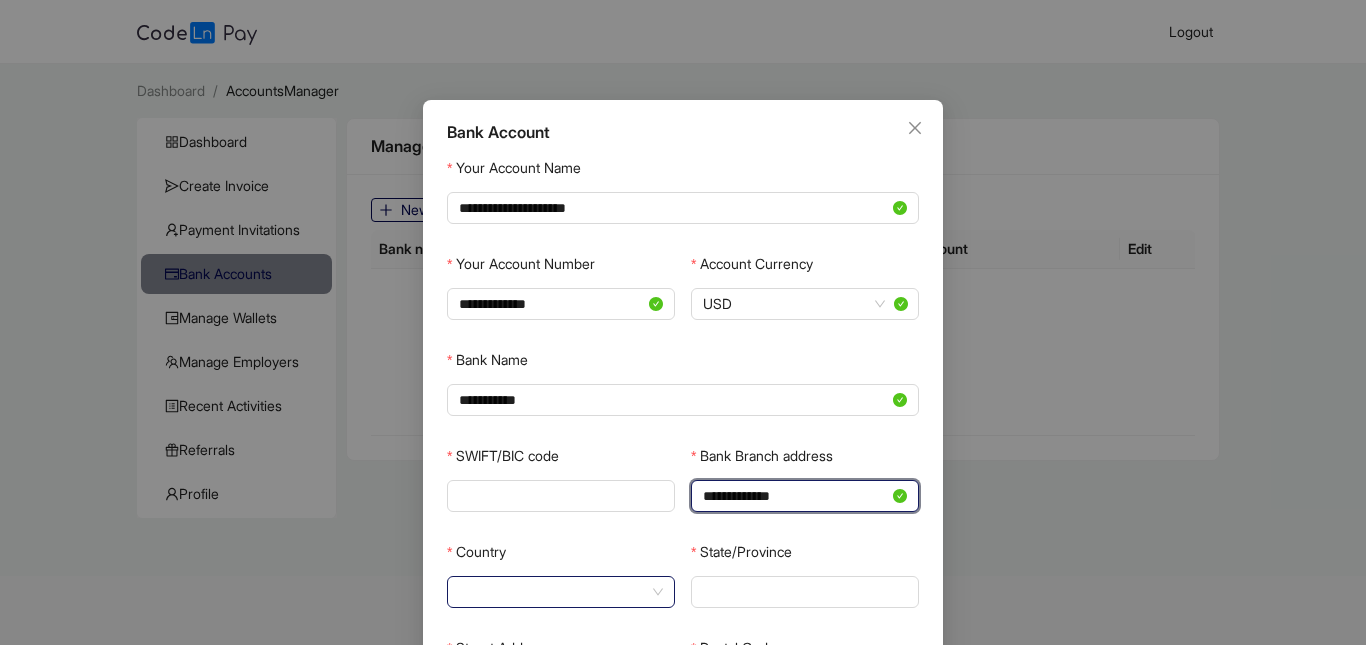 click 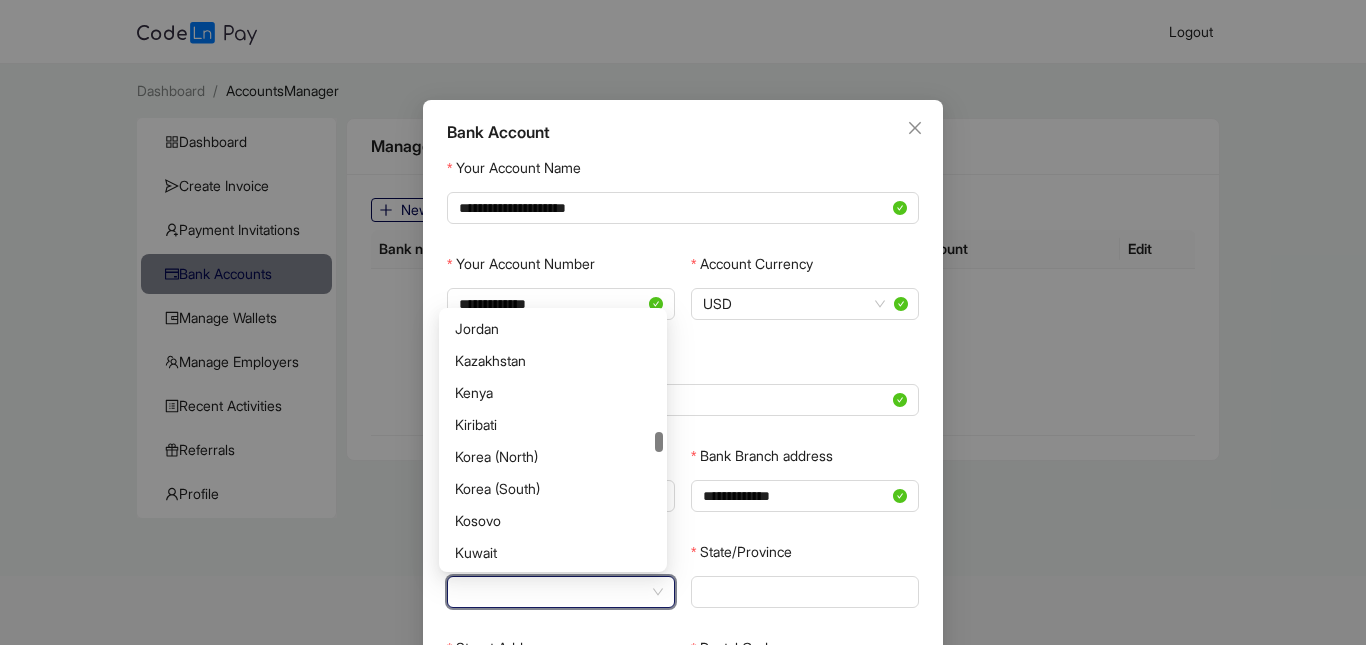 scroll, scrollTop: 3271, scrollLeft: 0, axis: vertical 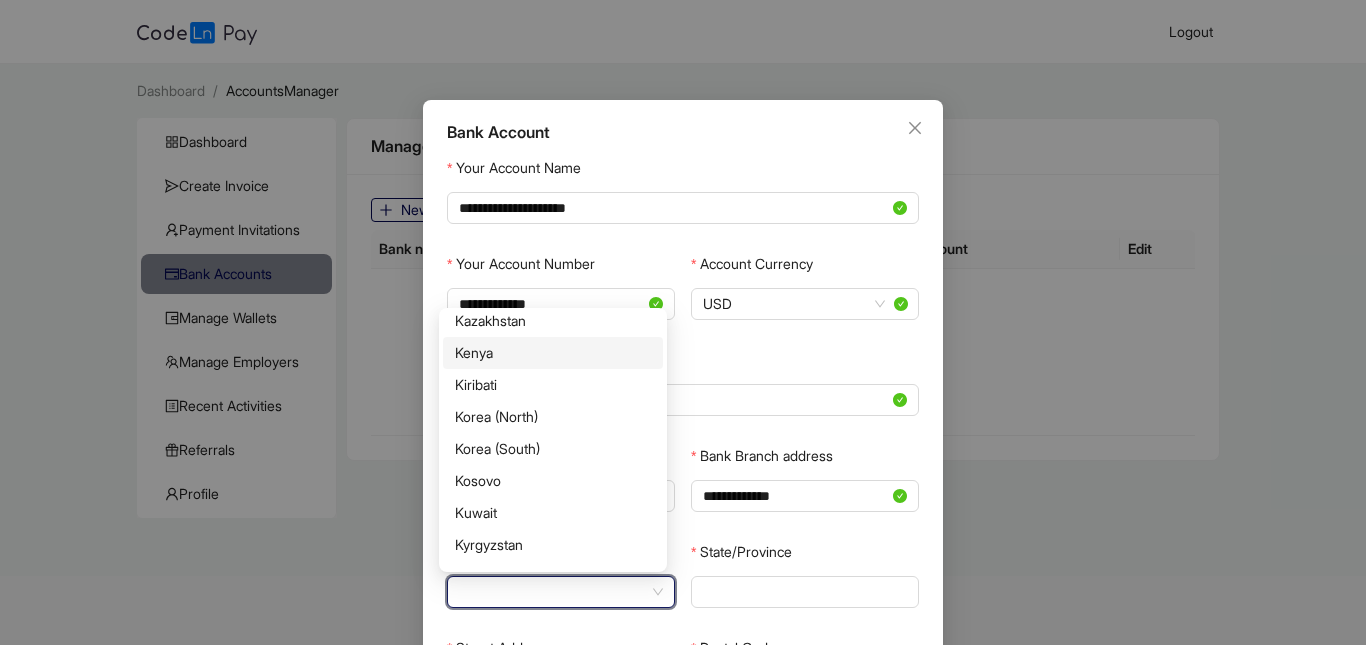 click on "Kenya" at bounding box center [553, 353] 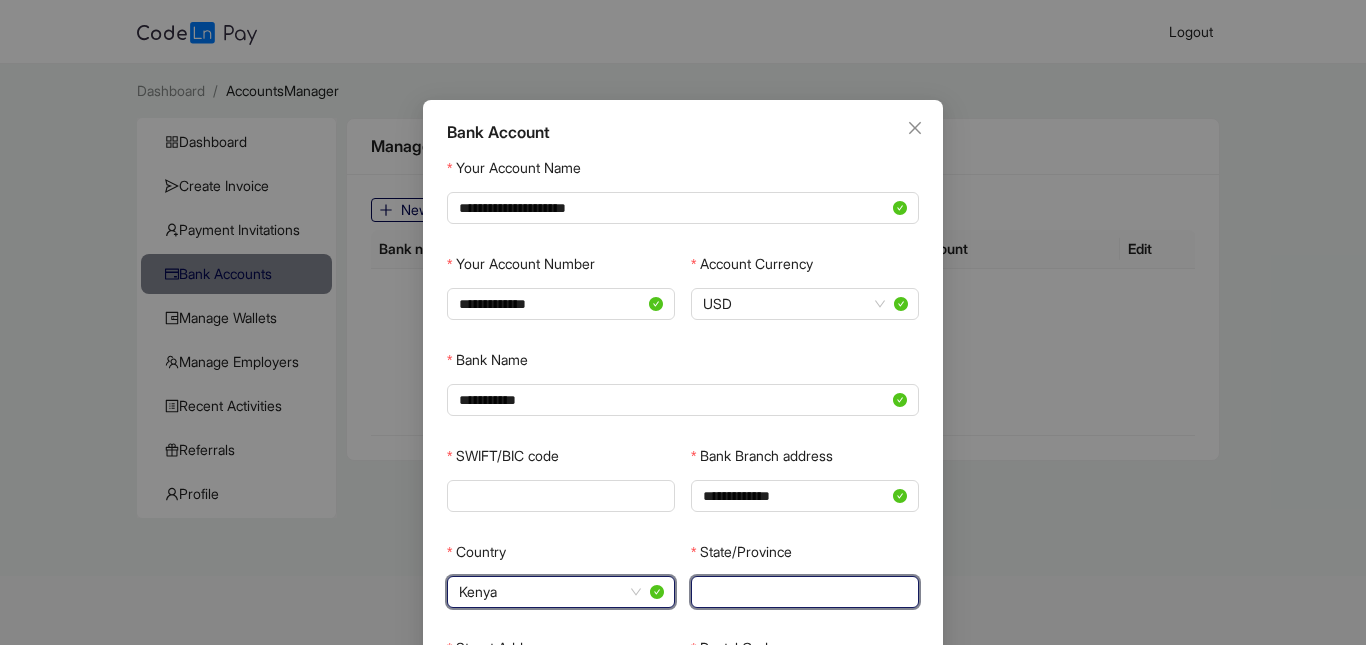 click on "State/Province" at bounding box center [803, 592] 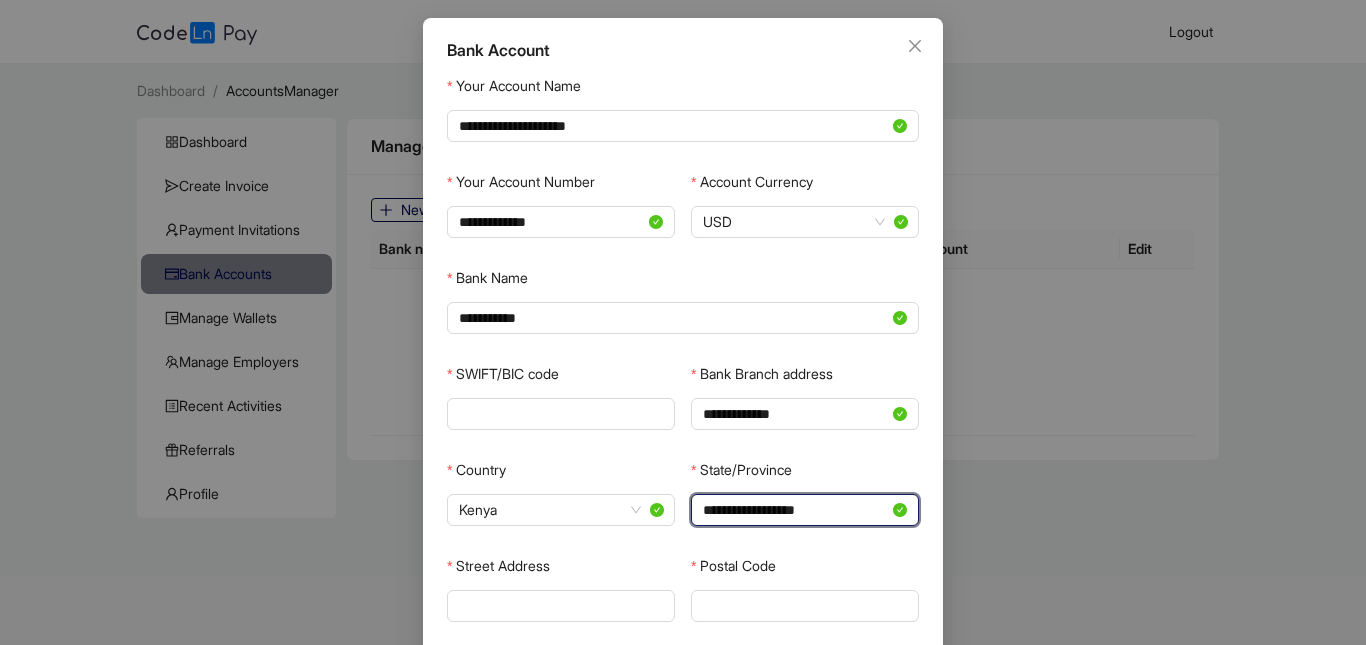 scroll, scrollTop: 183, scrollLeft: 0, axis: vertical 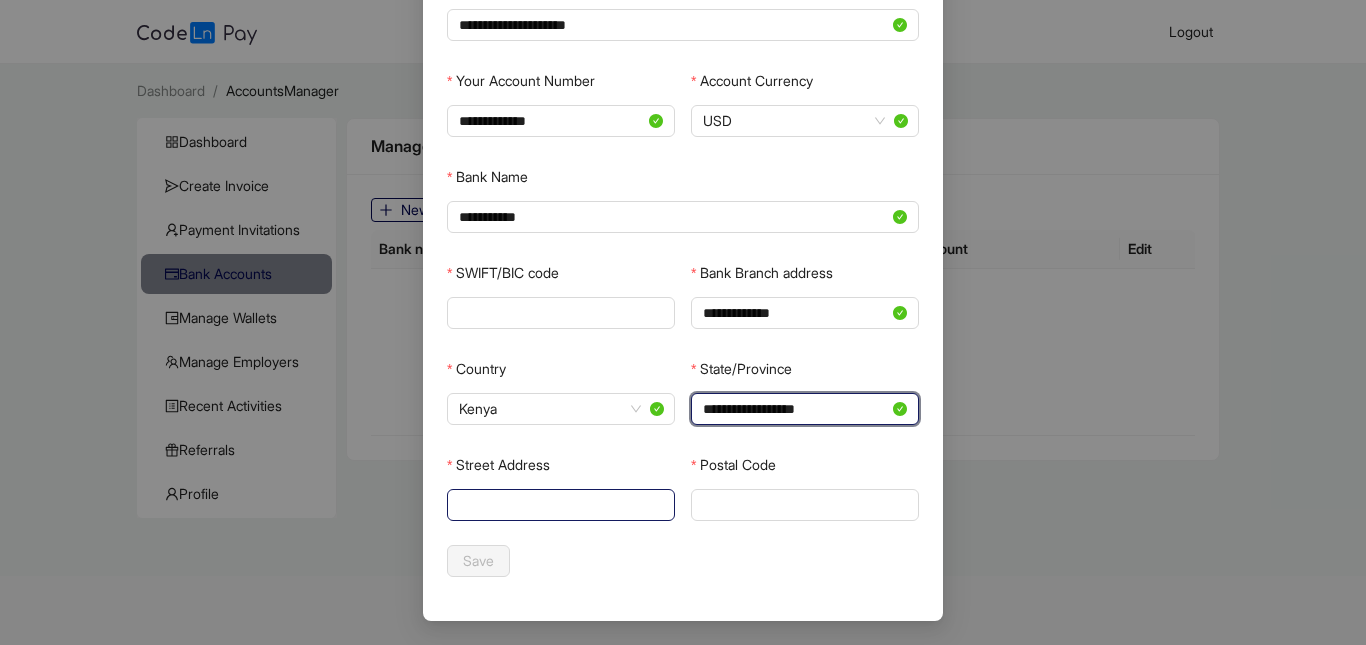 type on "**********" 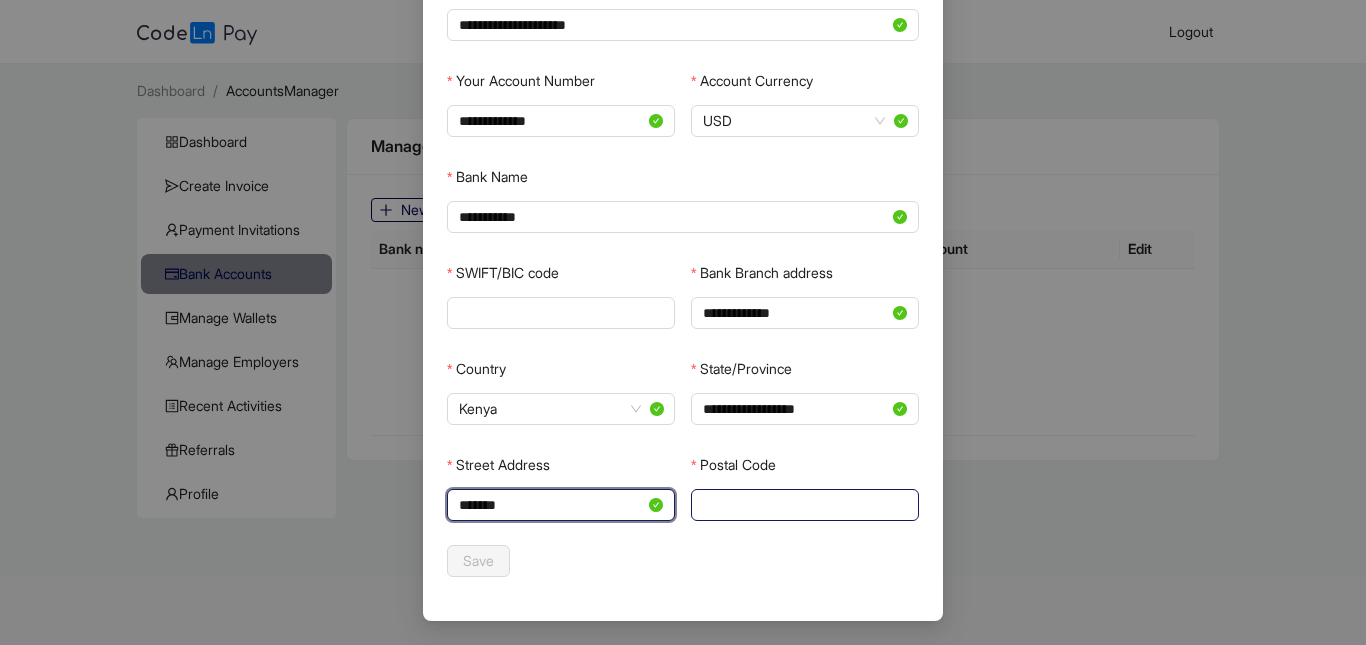 type on "*******" 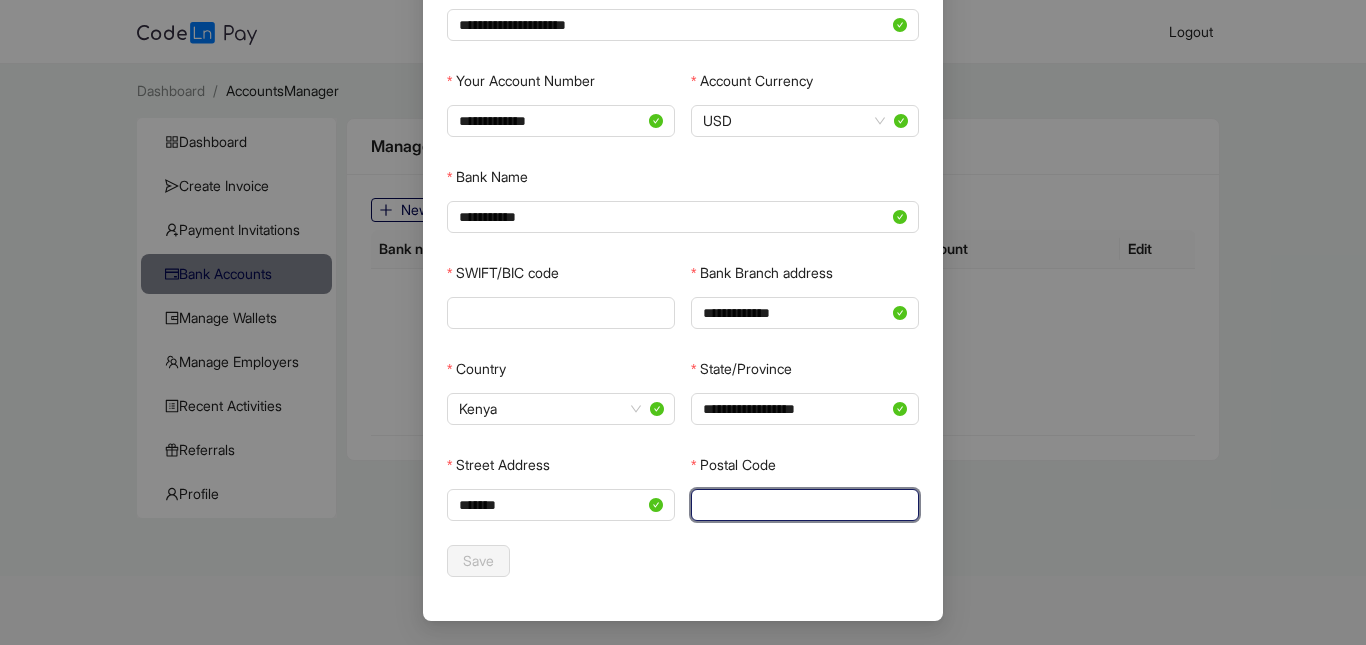 click on "Postal Code" at bounding box center (803, 505) 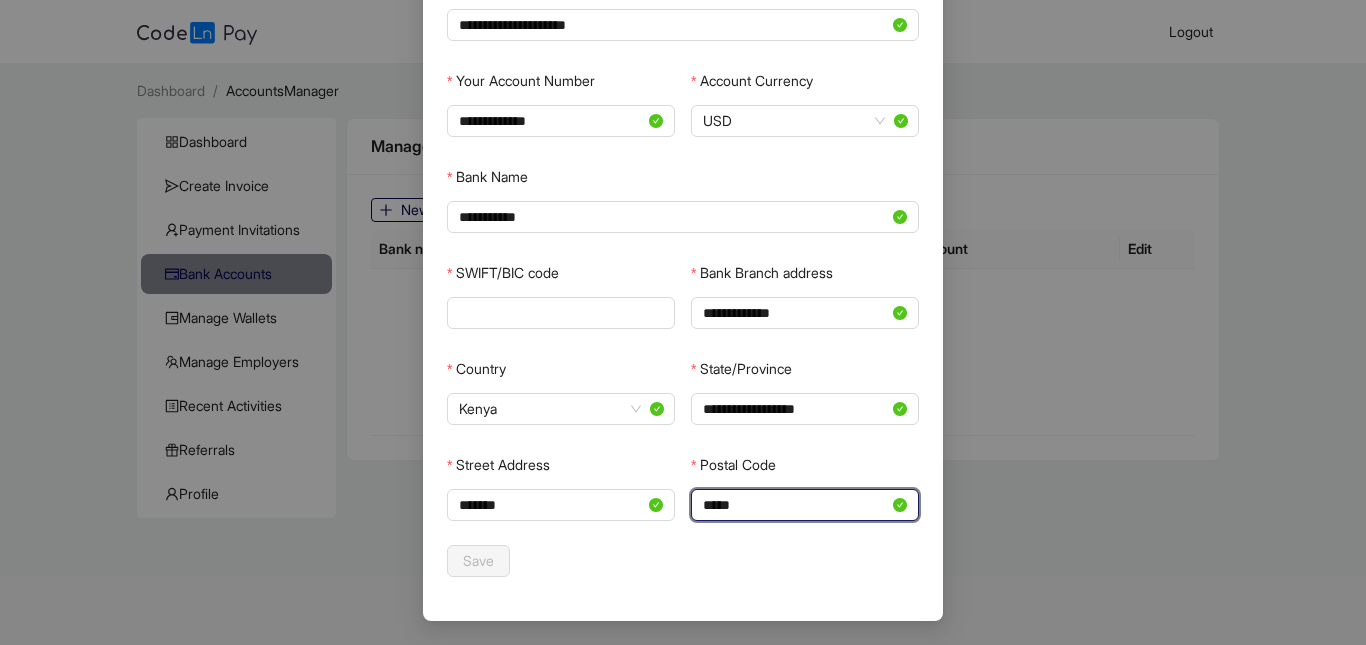 type on "*****" 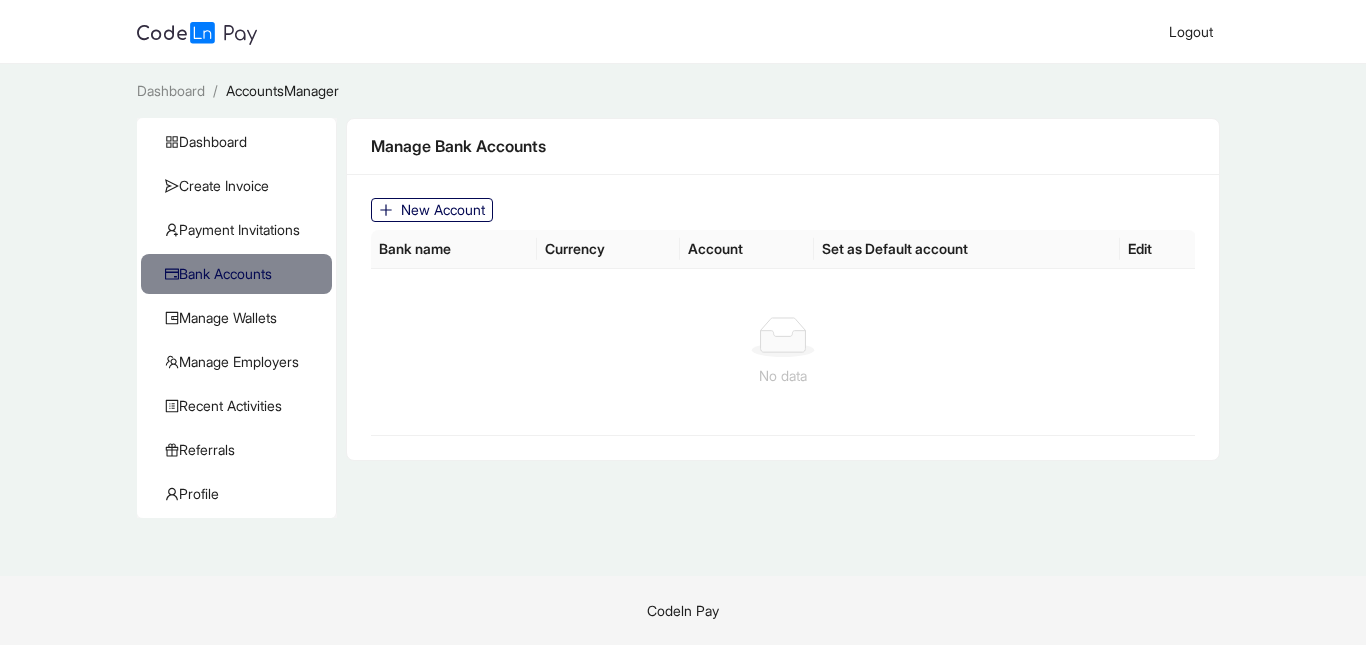 scroll, scrollTop: 83, scrollLeft: 0, axis: vertical 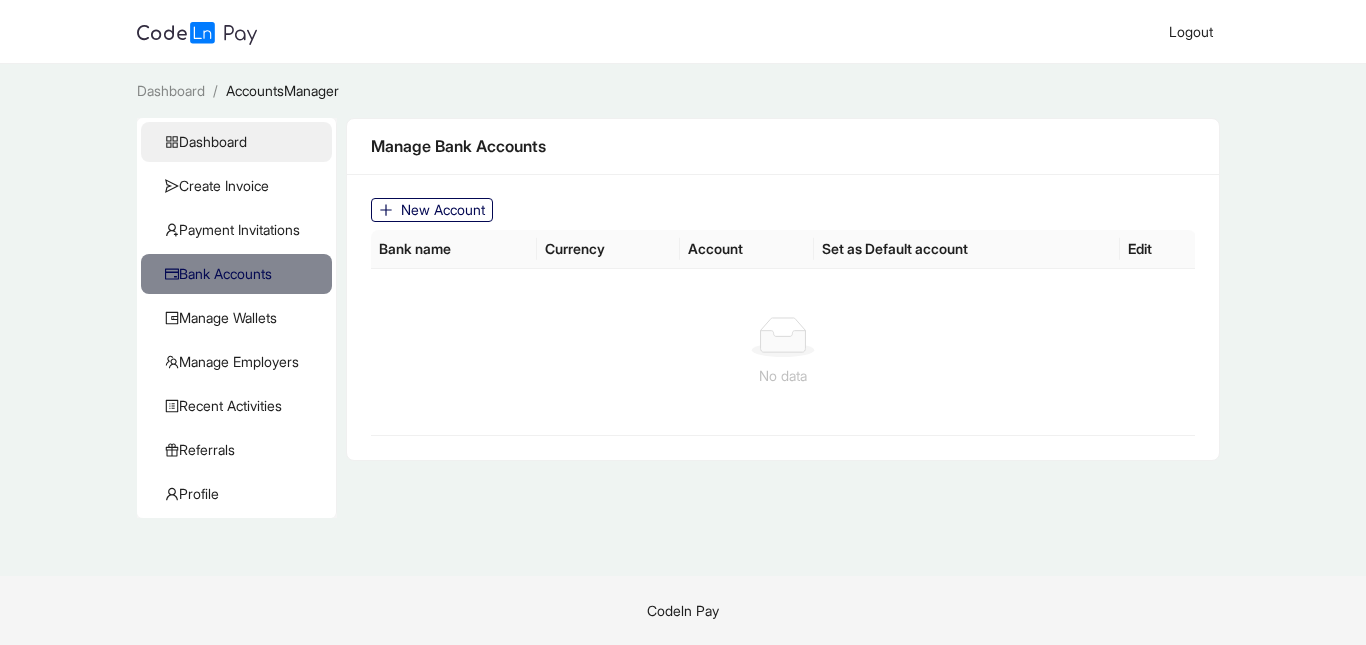 click on "Dashboard" 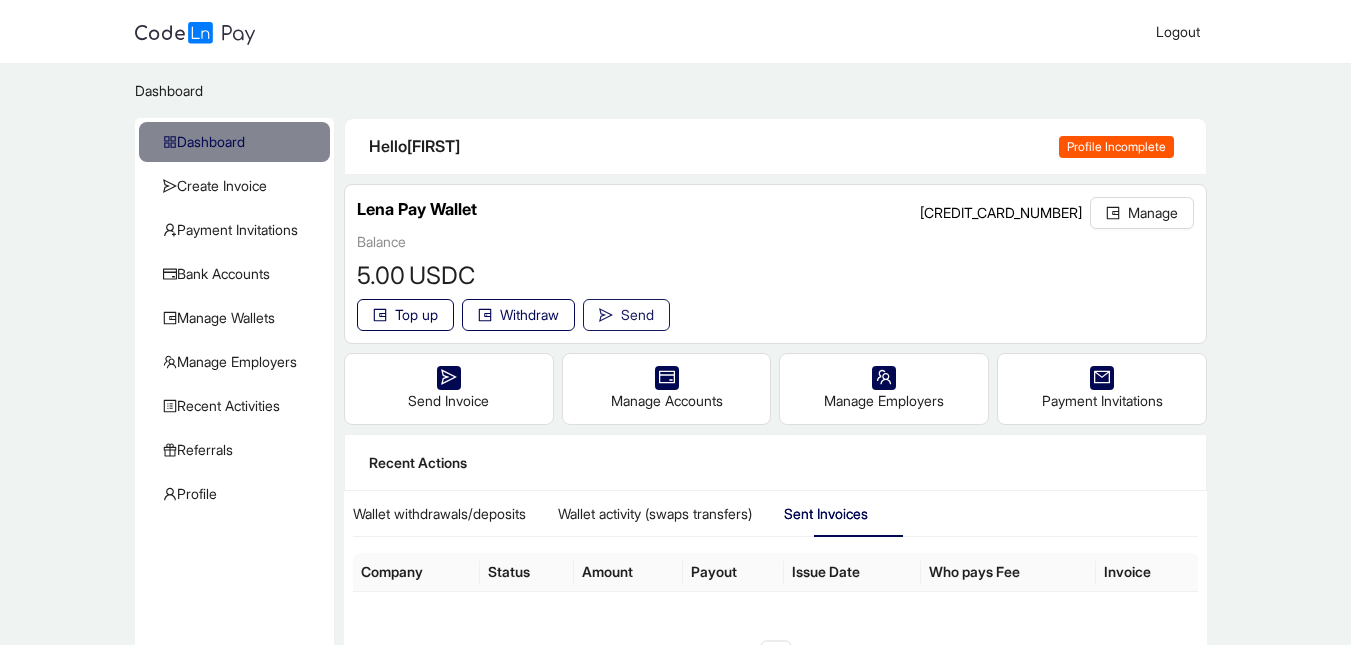 click on "Send" 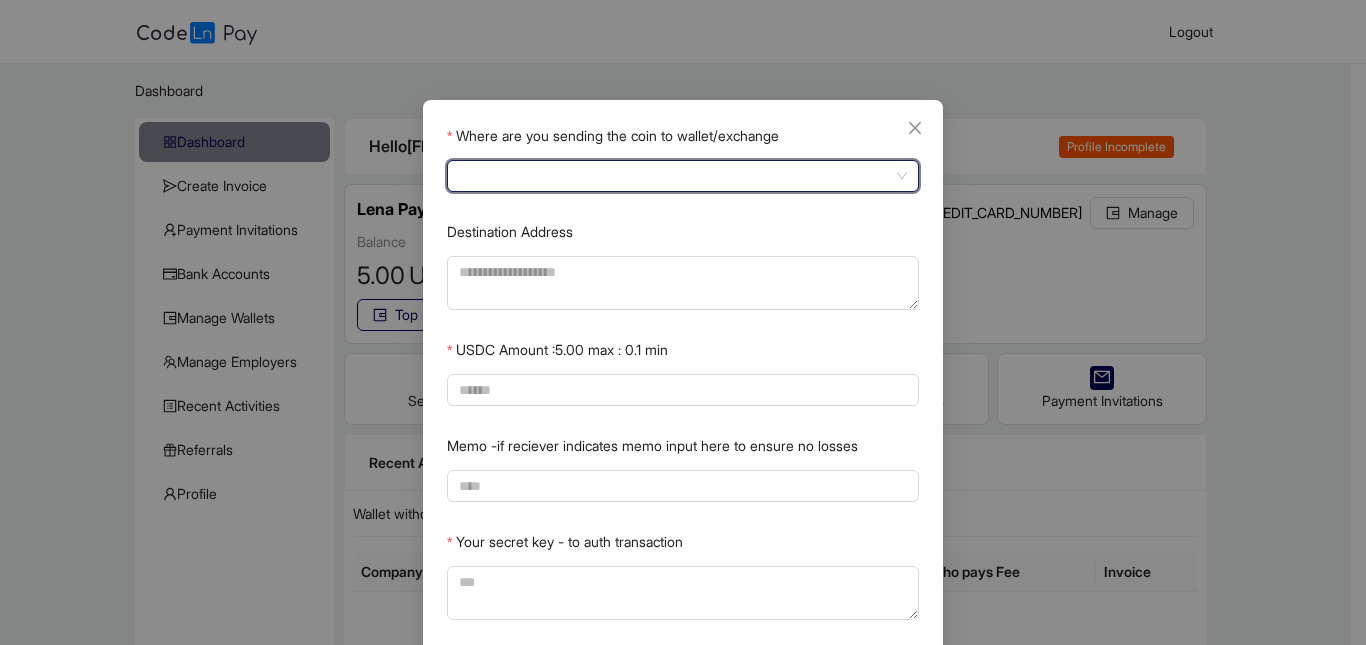 click on "Where are you sending the coin to wallet/exchange" at bounding box center [683, 176] 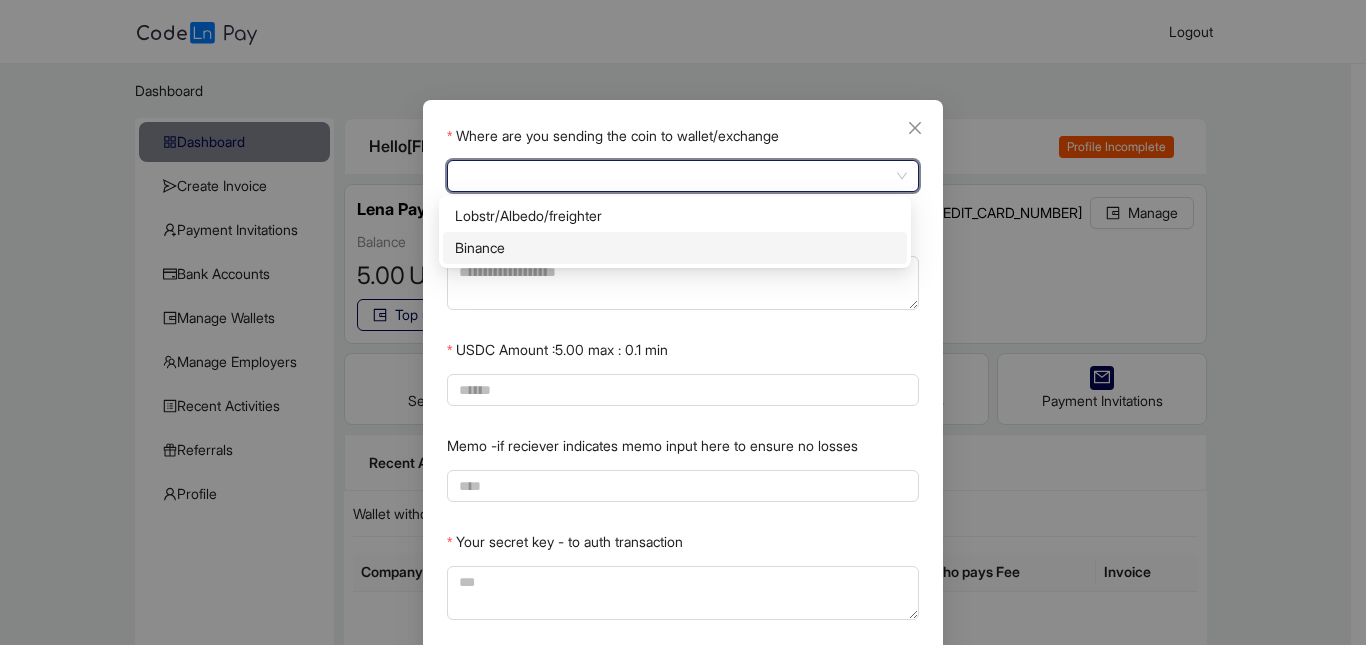 click on "Binance" at bounding box center [675, 248] 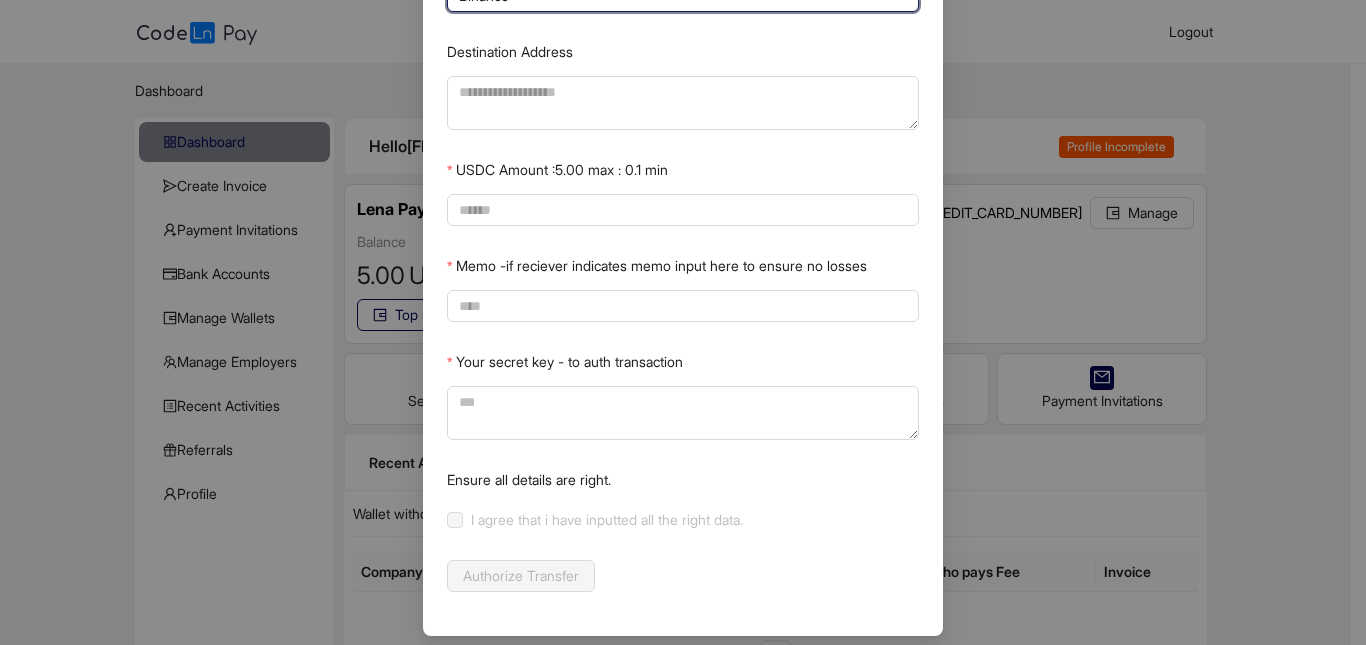 scroll, scrollTop: 195, scrollLeft: 0, axis: vertical 